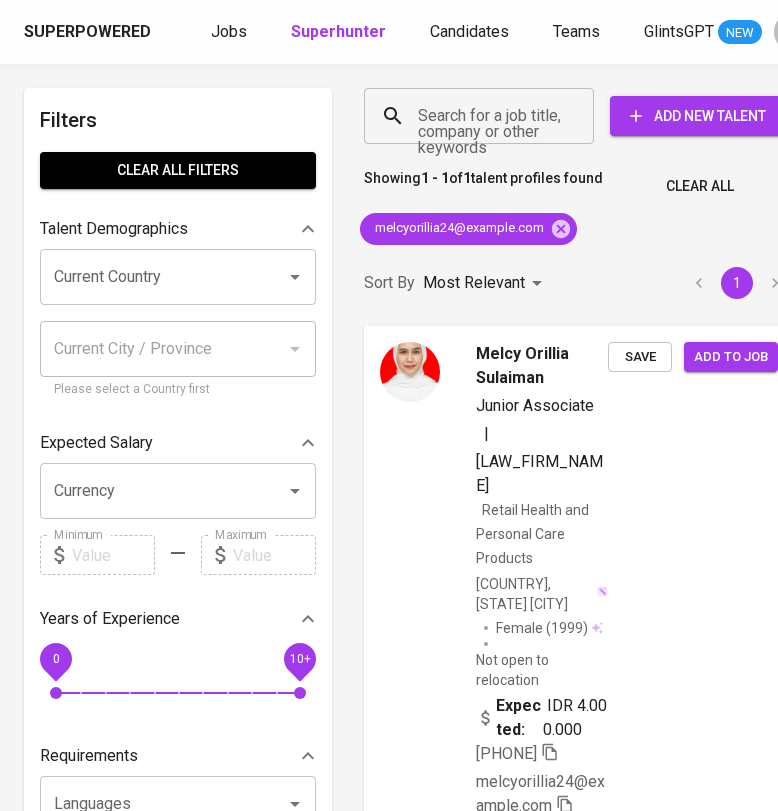 scroll, scrollTop: 0, scrollLeft: 24, axis: horizontal 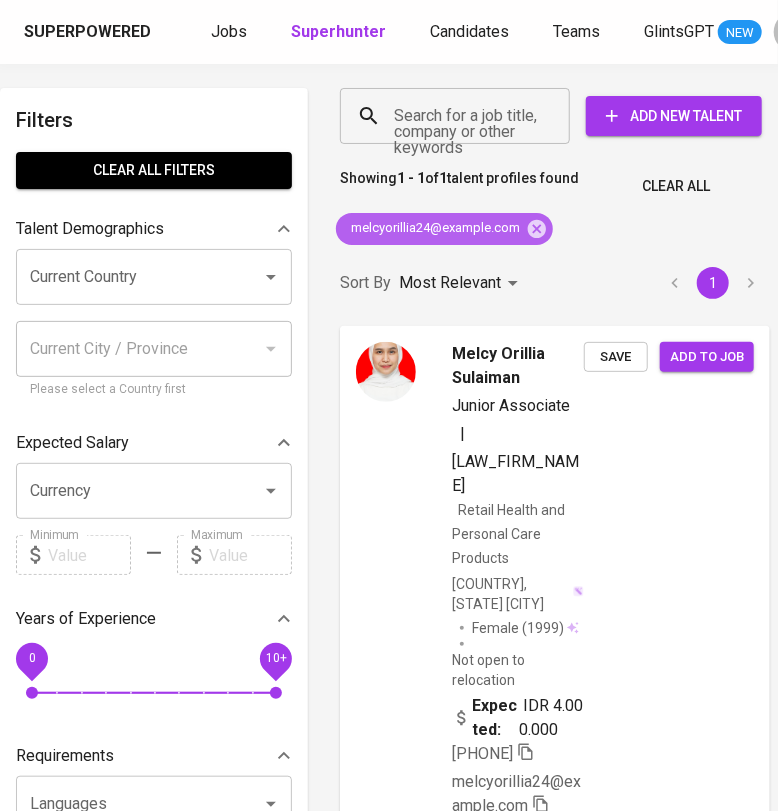 click 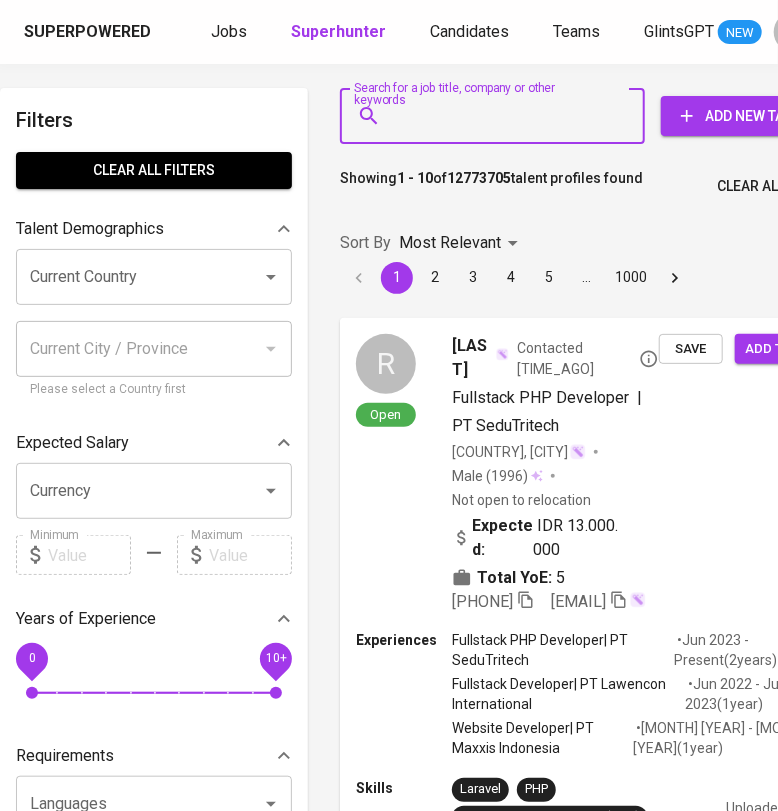 click on "Search for a job title, company or other keywords" at bounding box center [497, 116] 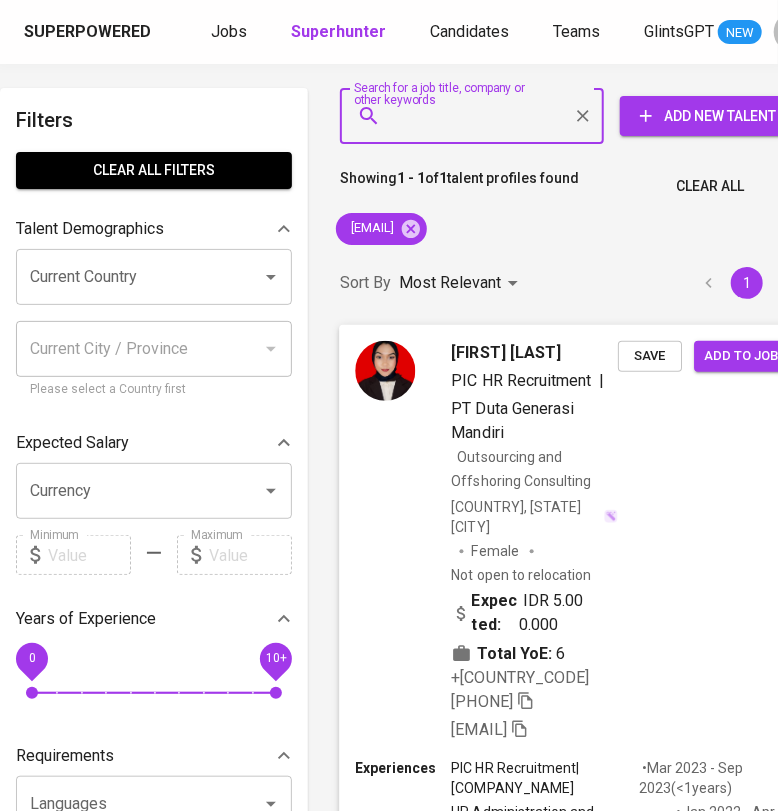 scroll, scrollTop: 249, scrollLeft: 24, axis: both 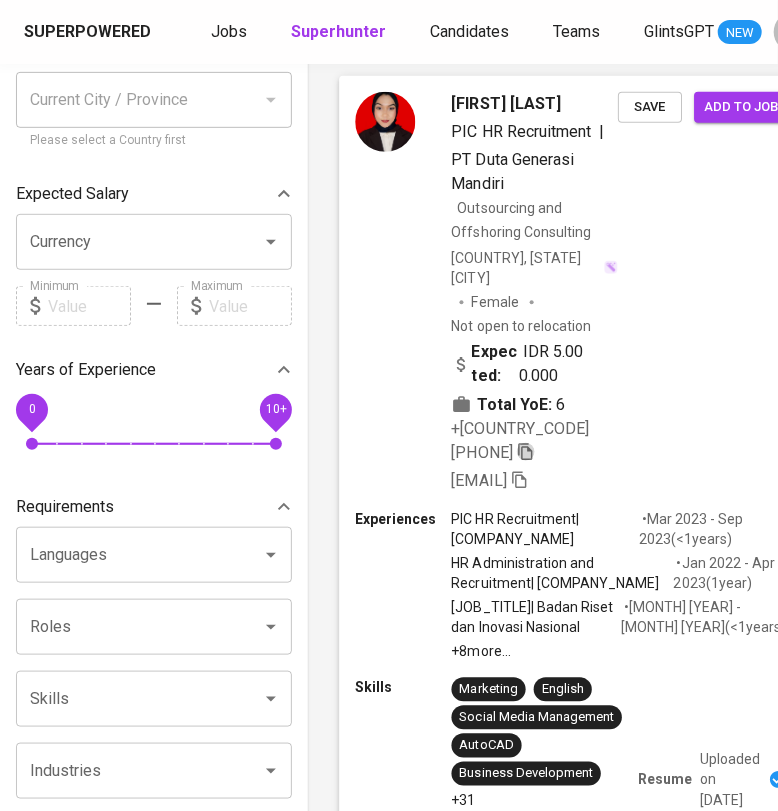 click 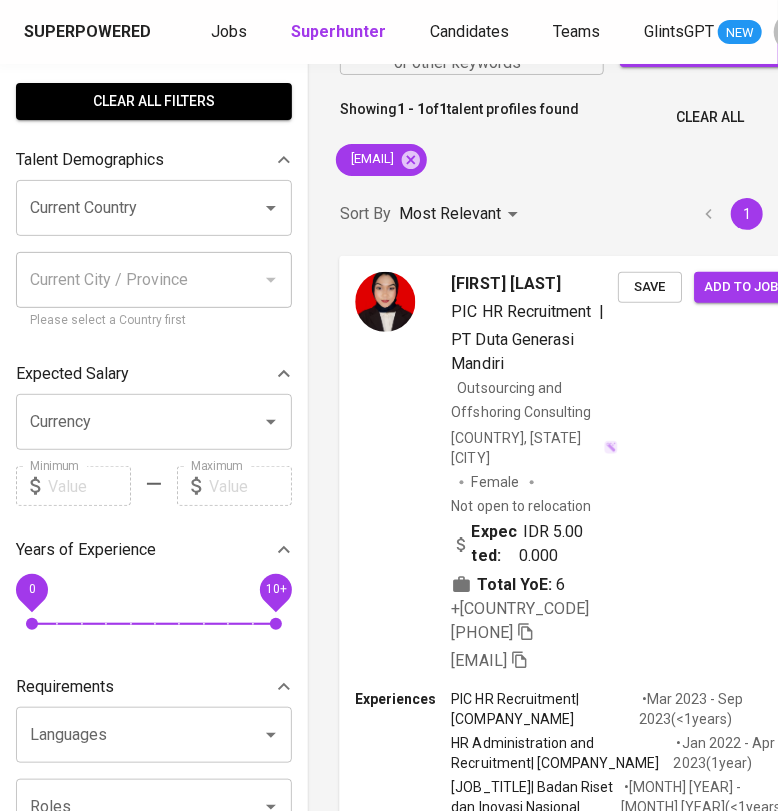 scroll, scrollTop: 0, scrollLeft: 24, axis: horizontal 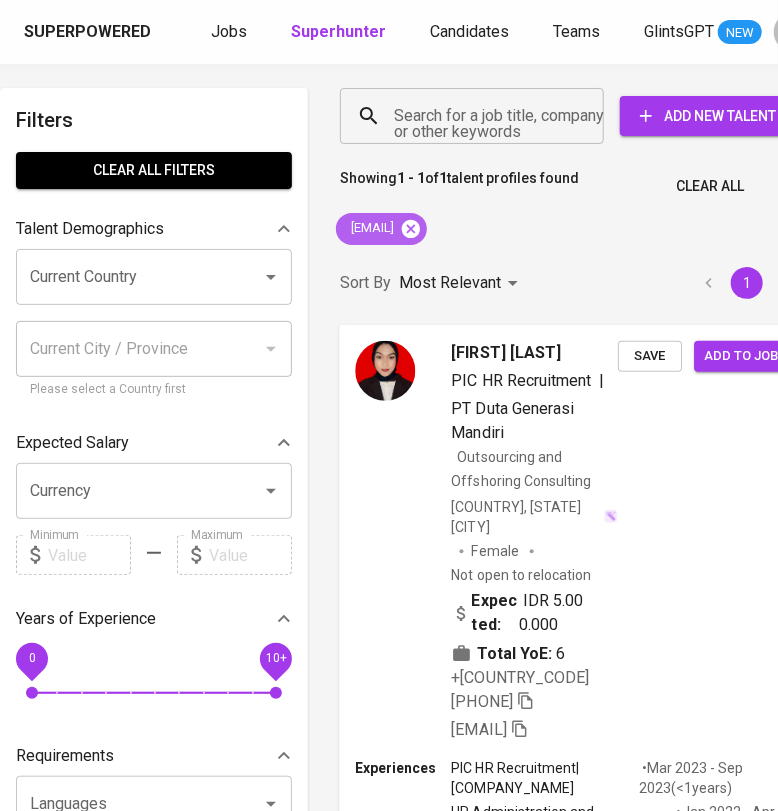 click 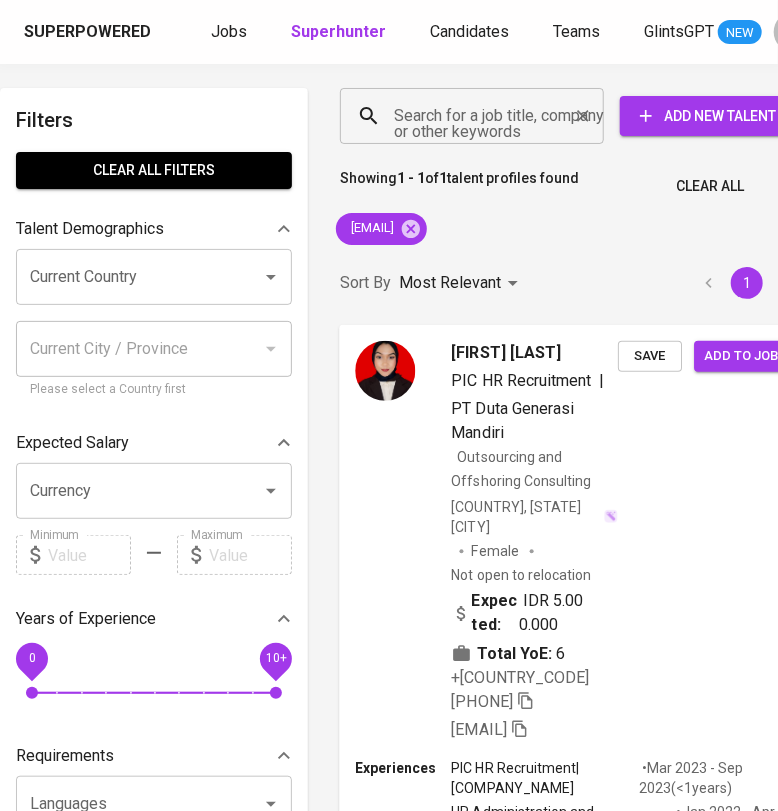 click on "Search for a job title, company or other keywords" at bounding box center [477, 116] 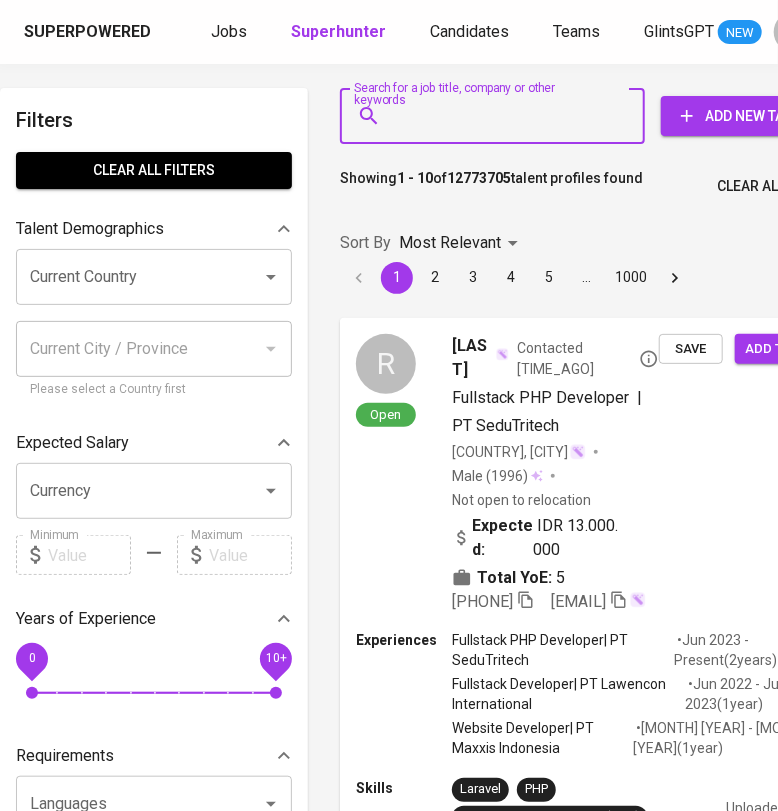 click on "Search for a job title, company or other keywords" at bounding box center [497, 116] 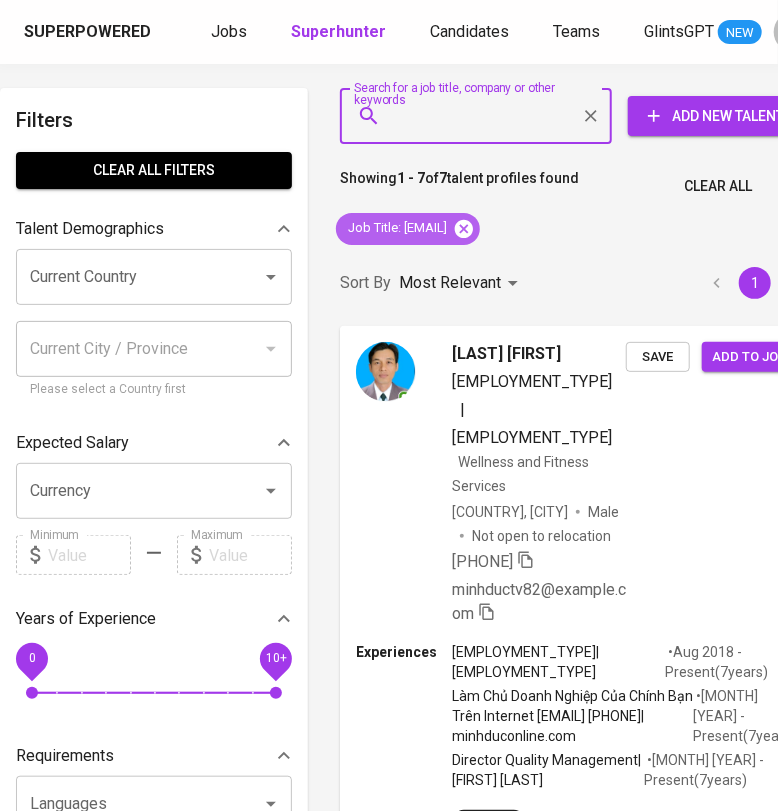 click 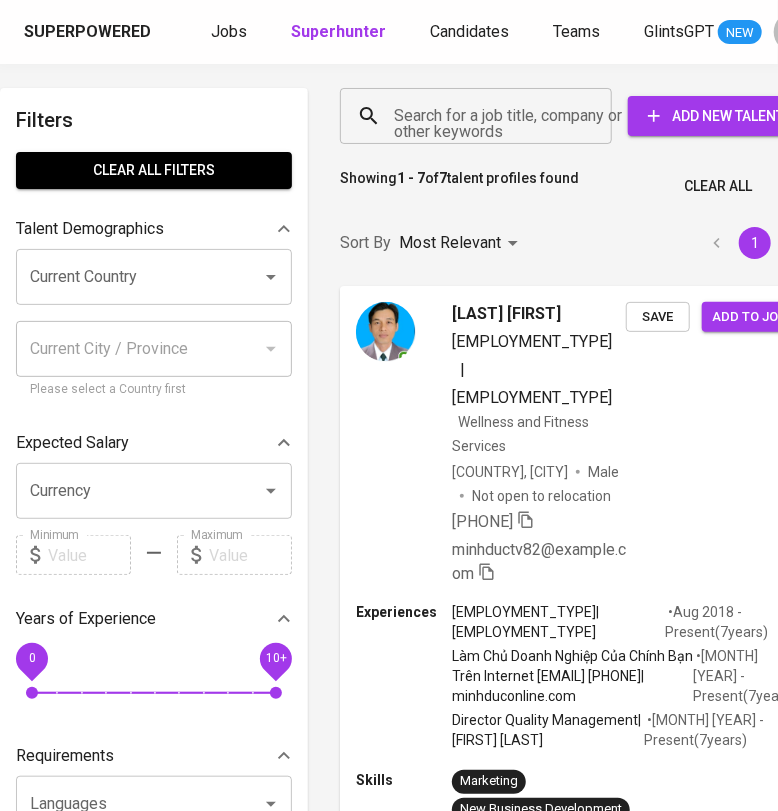 click on "Search for a job title, company or other keywords" at bounding box center (481, 116) 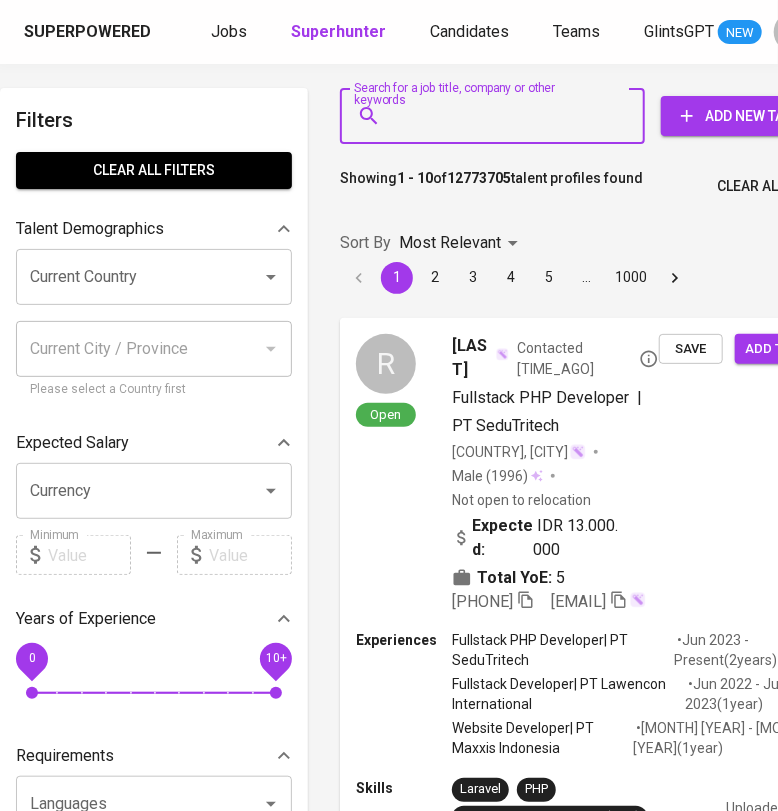 paste on "frivantysiti@gmail.com" 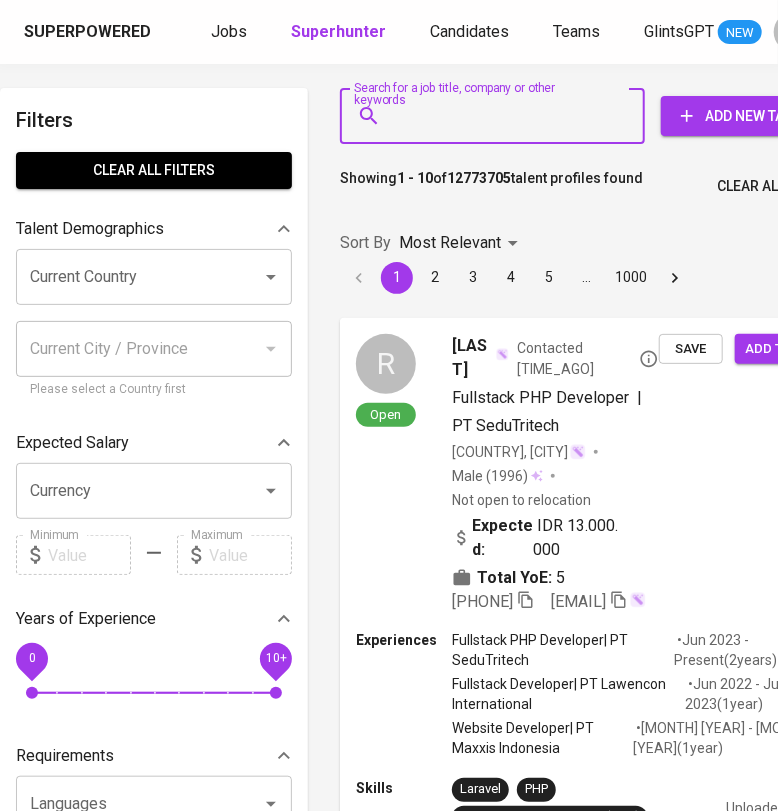 type on "frivantysiti@gmail.com" 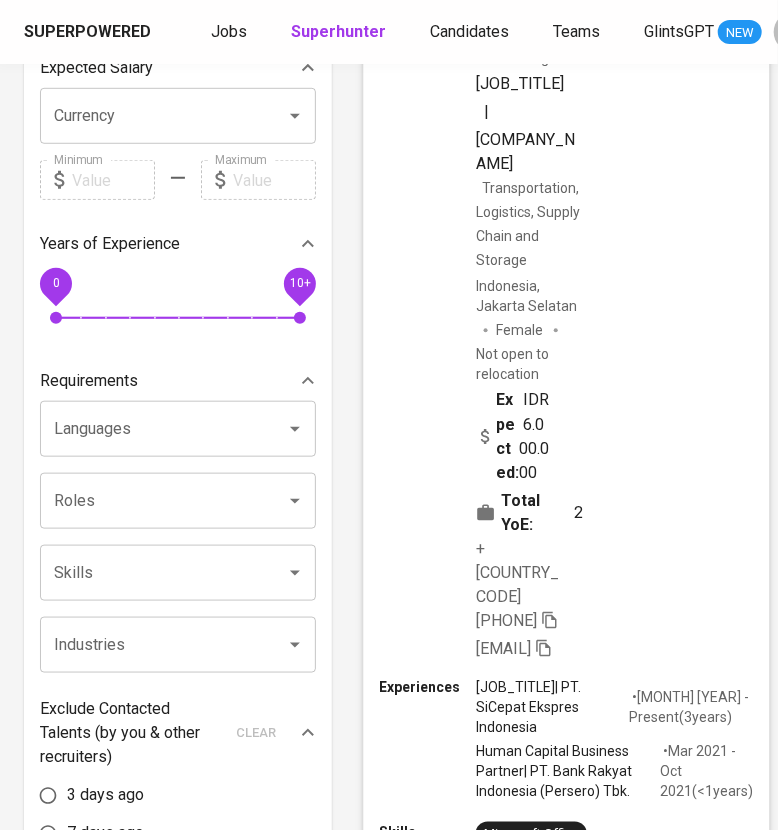 scroll, scrollTop: 625, scrollLeft: 0, axis: vertical 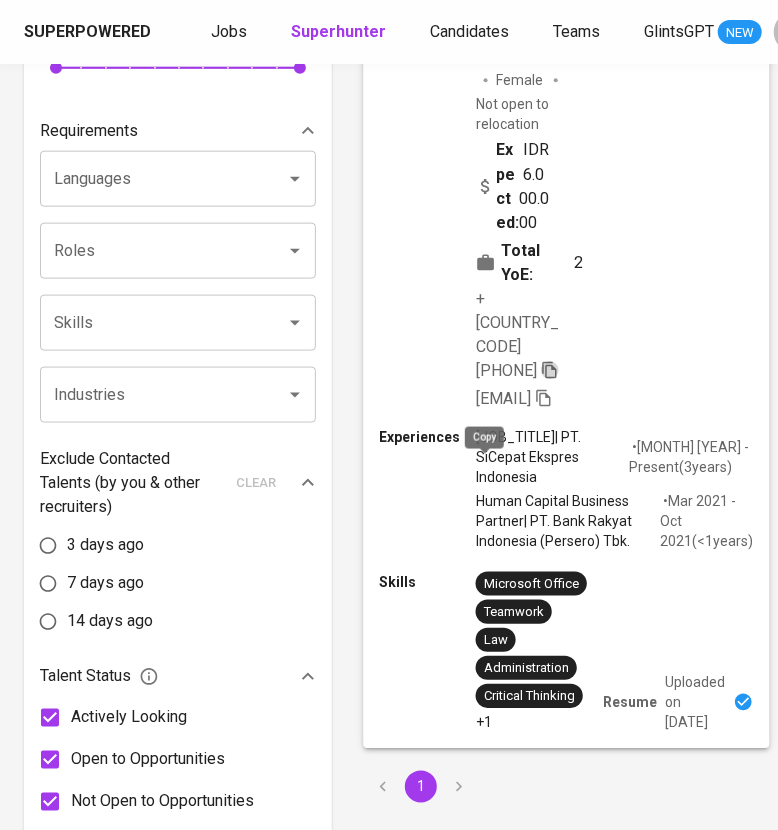 click 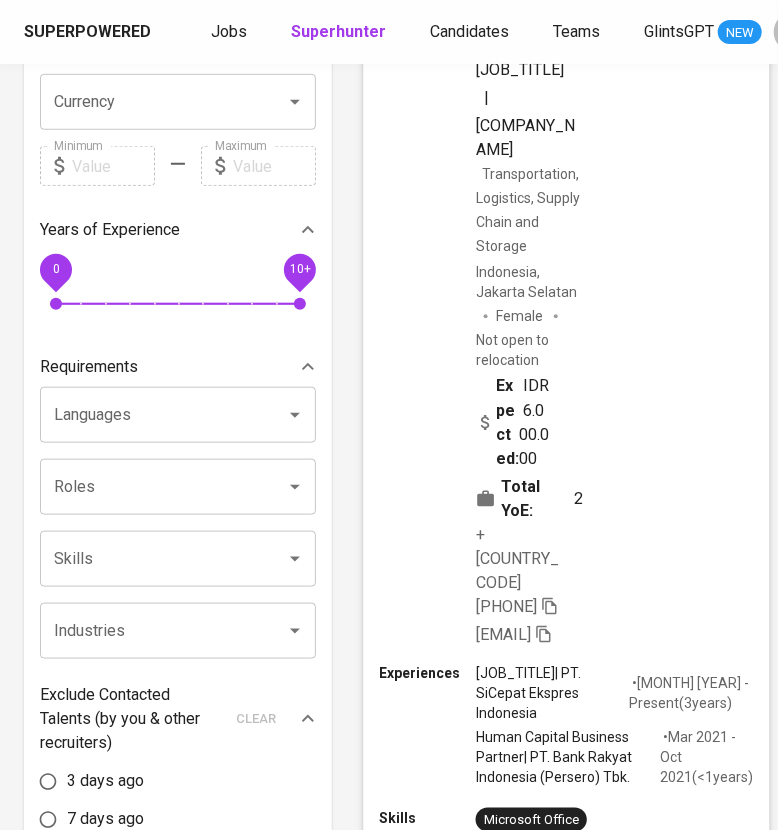 scroll, scrollTop: 124, scrollLeft: 0, axis: vertical 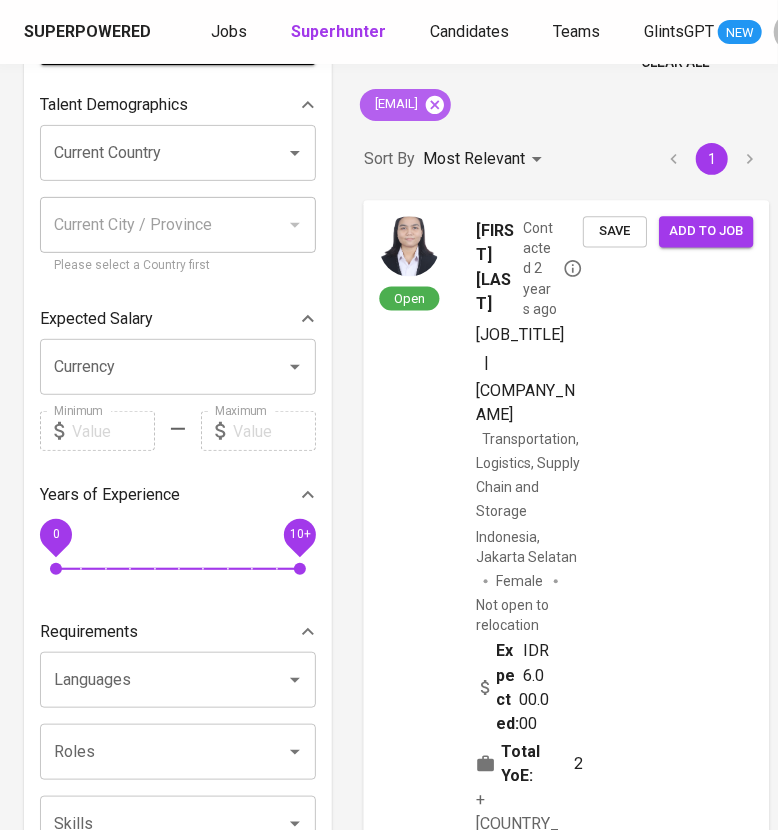 click 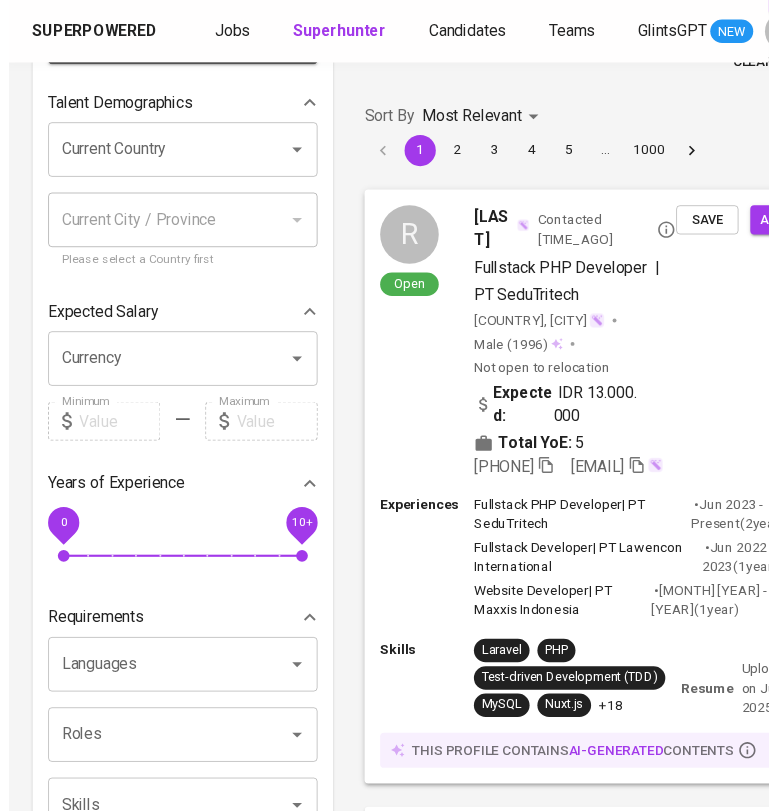 scroll, scrollTop: 0, scrollLeft: 0, axis: both 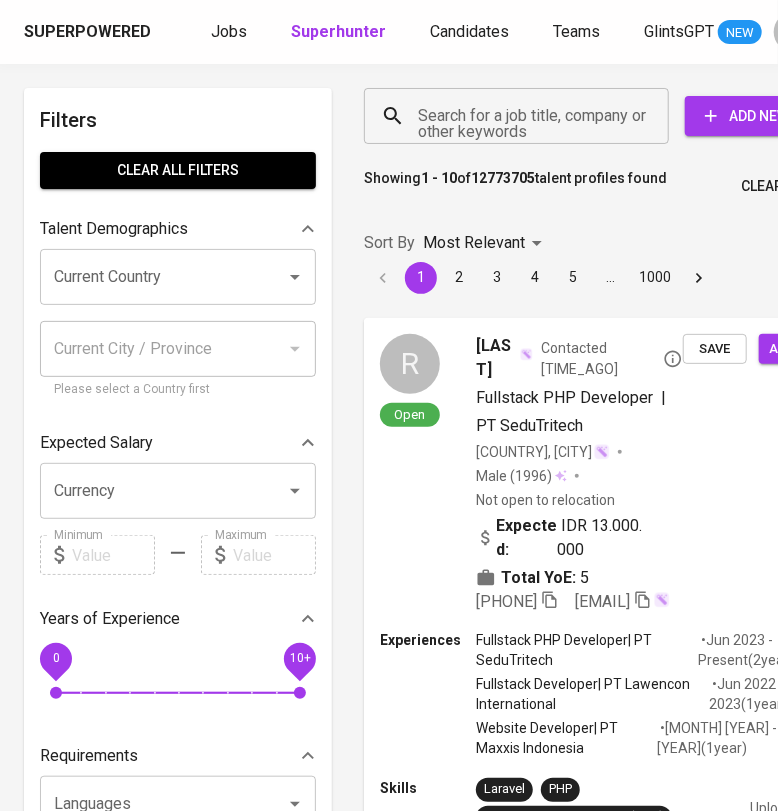 click on "Search for a job title, company or other keywords" at bounding box center [521, 116] 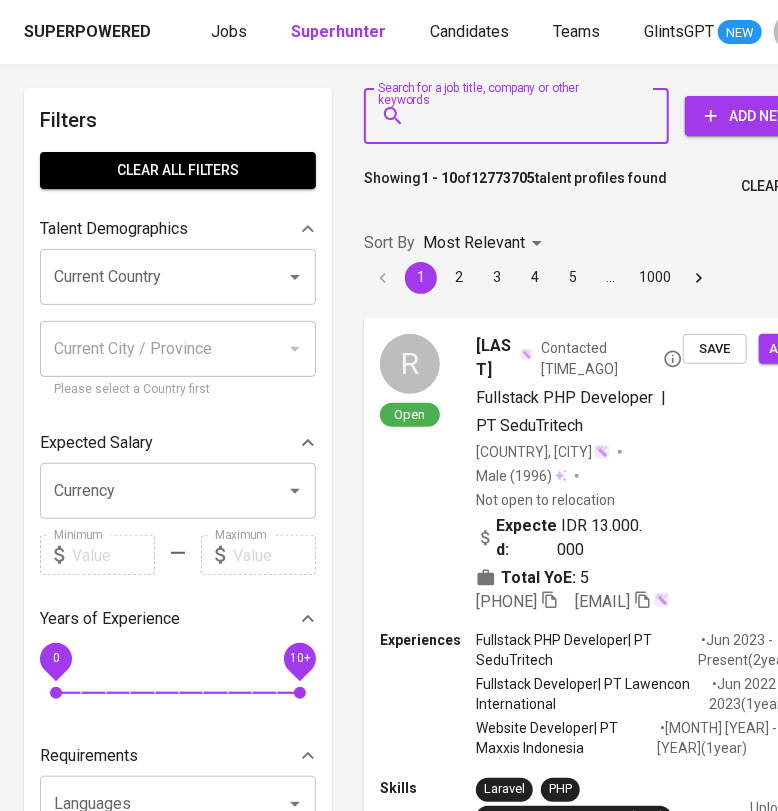 paste on "aliyaramadhani22@gmail.com" 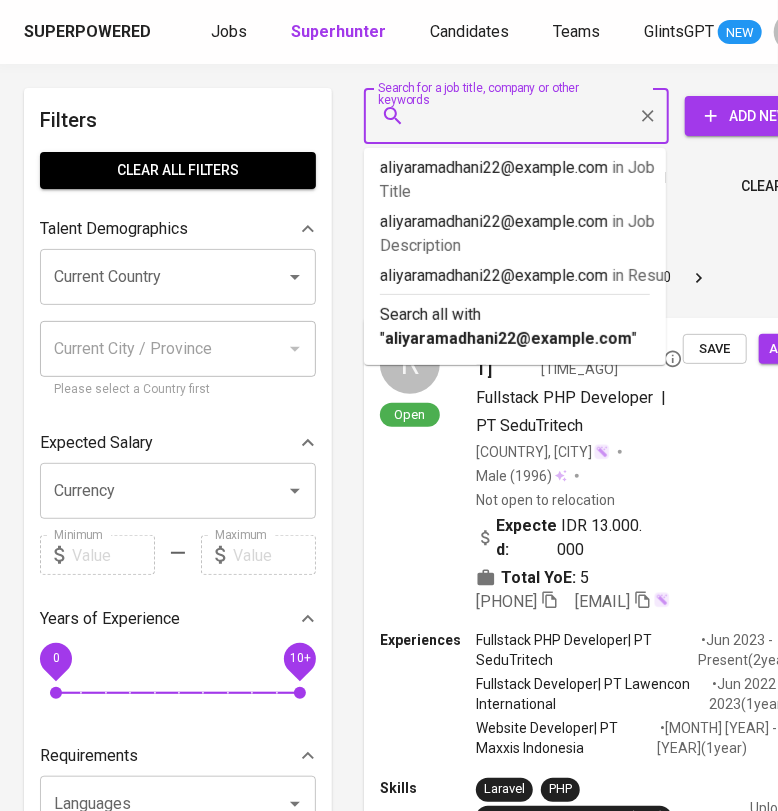 type on "aliyaramadhani22@gmail.com" 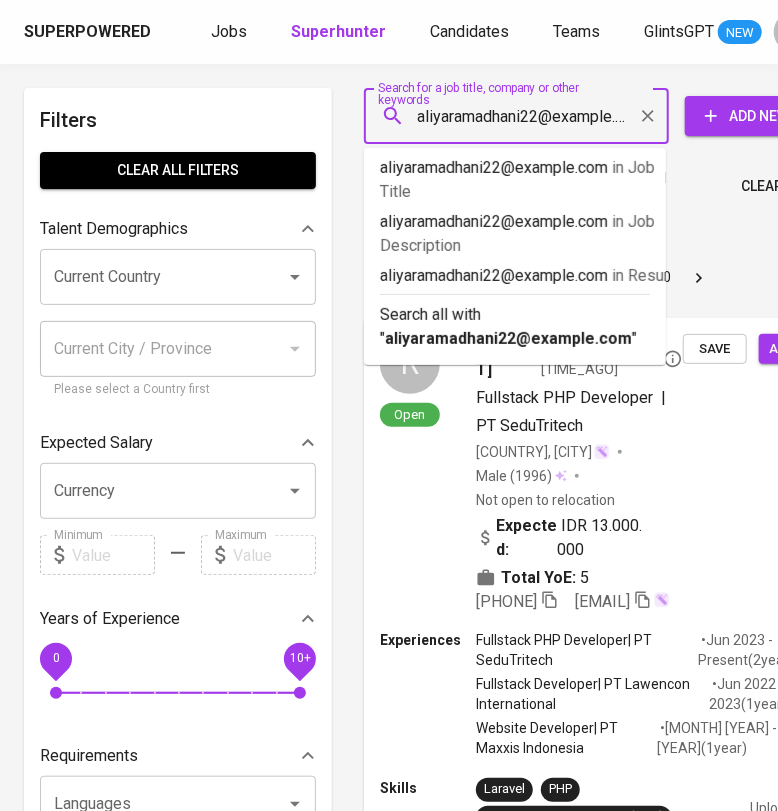 scroll, scrollTop: 0, scrollLeft: 10, axis: horizontal 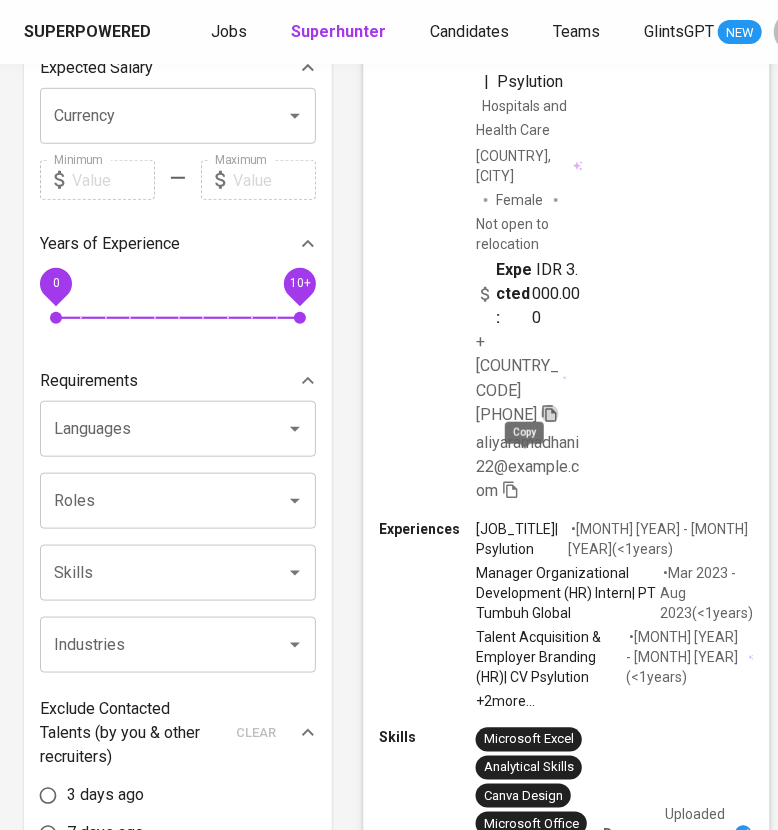 click 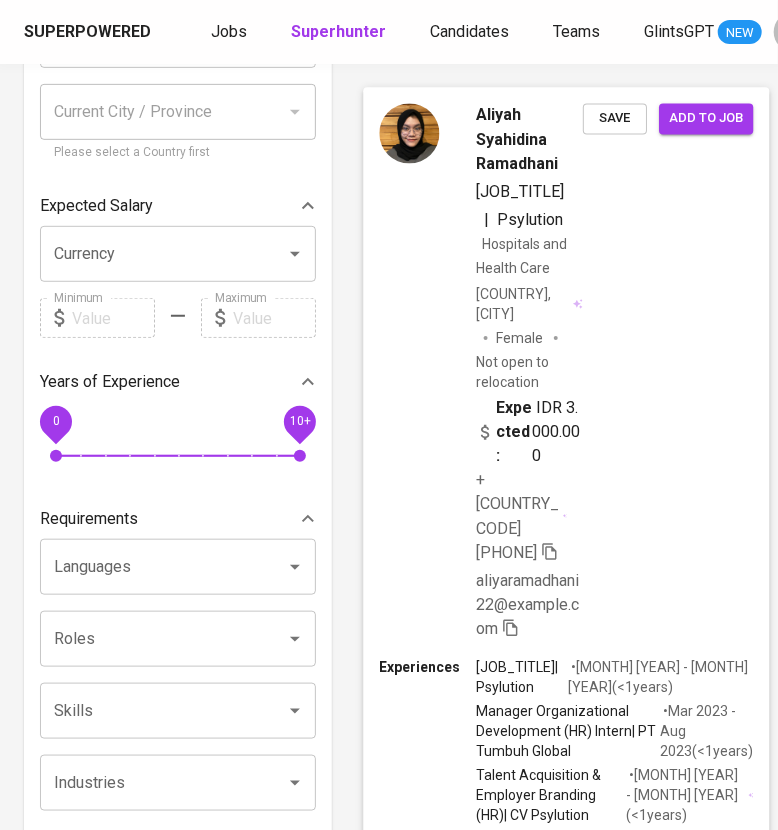 scroll, scrollTop: 0, scrollLeft: 0, axis: both 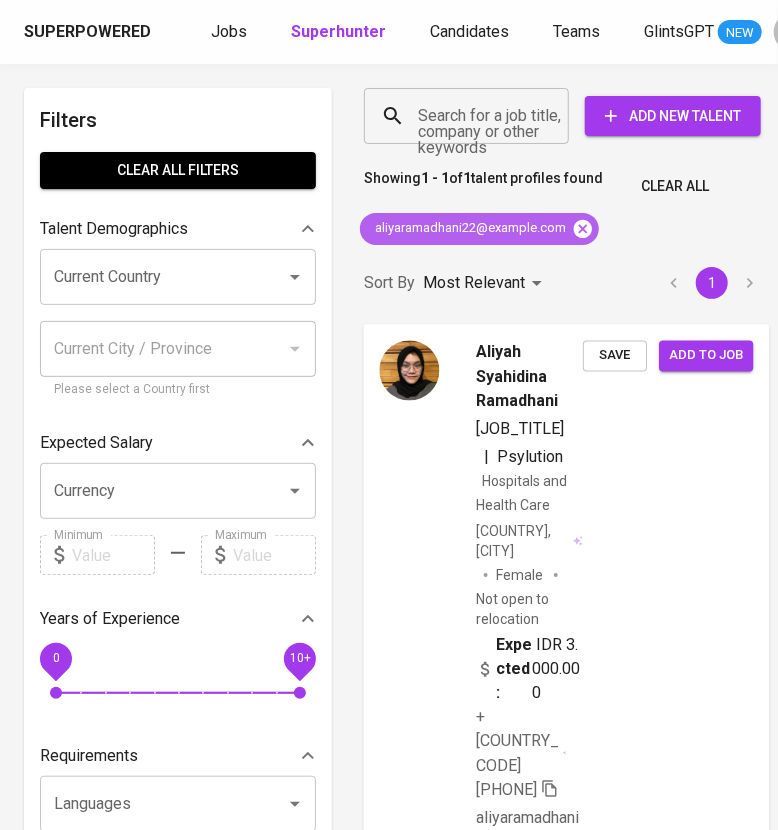 click 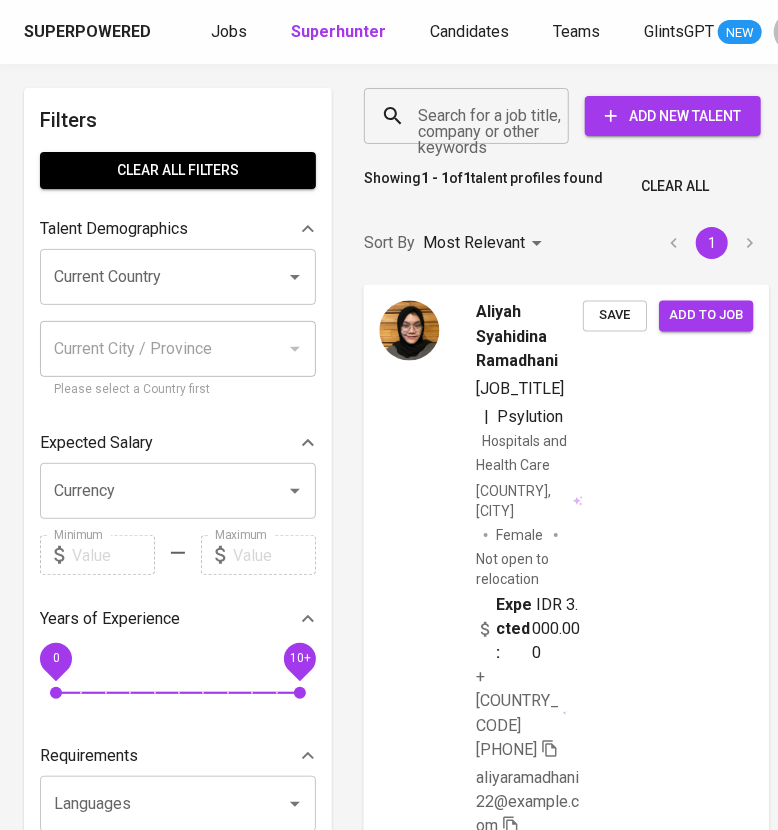 click on "Search for a job title, company or other keywords" at bounding box center [471, 116] 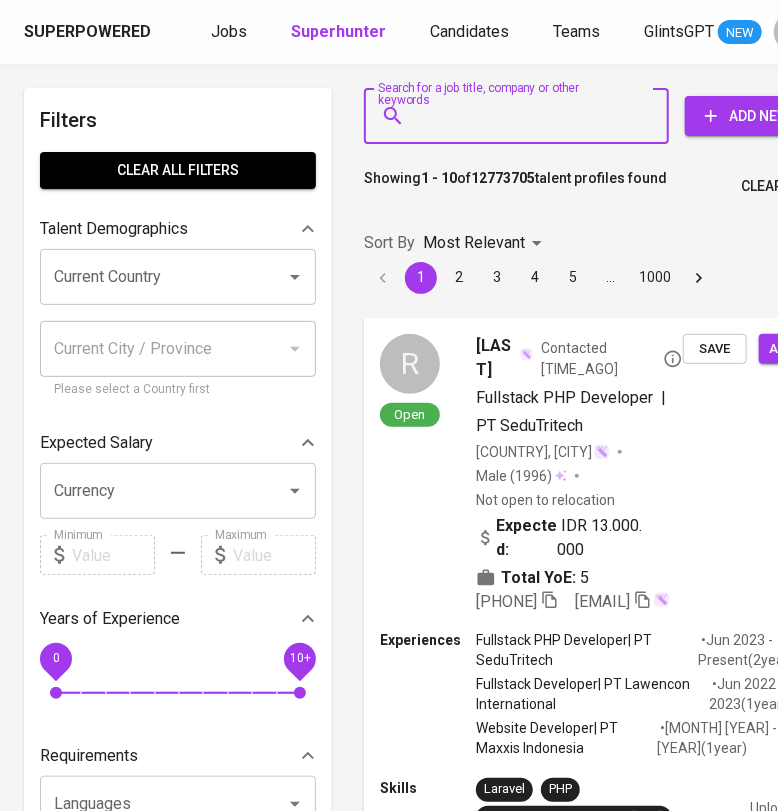 paste on "[EMAIL]" 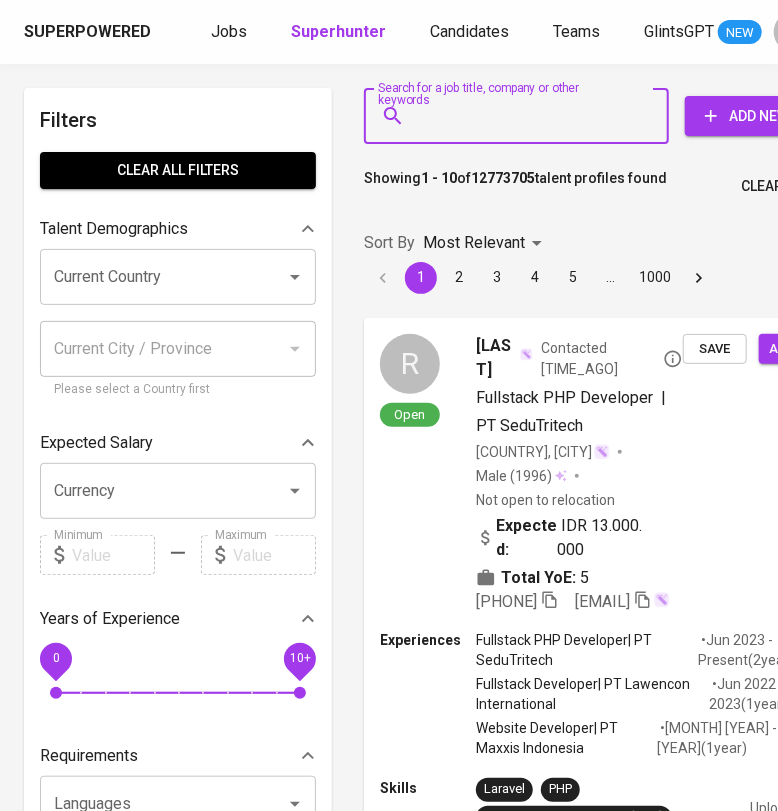 type on "[EMAIL]" 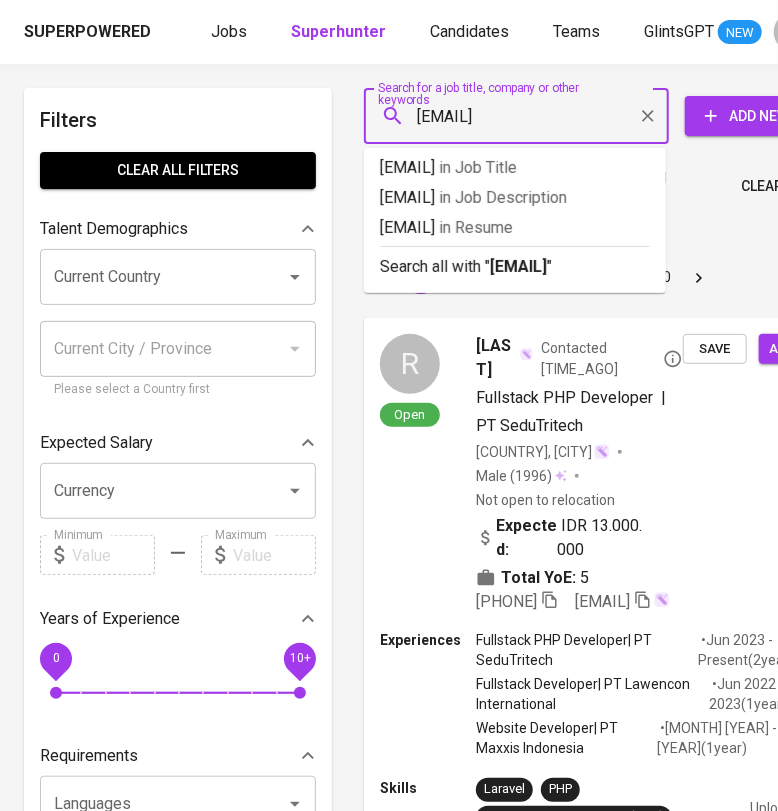 type 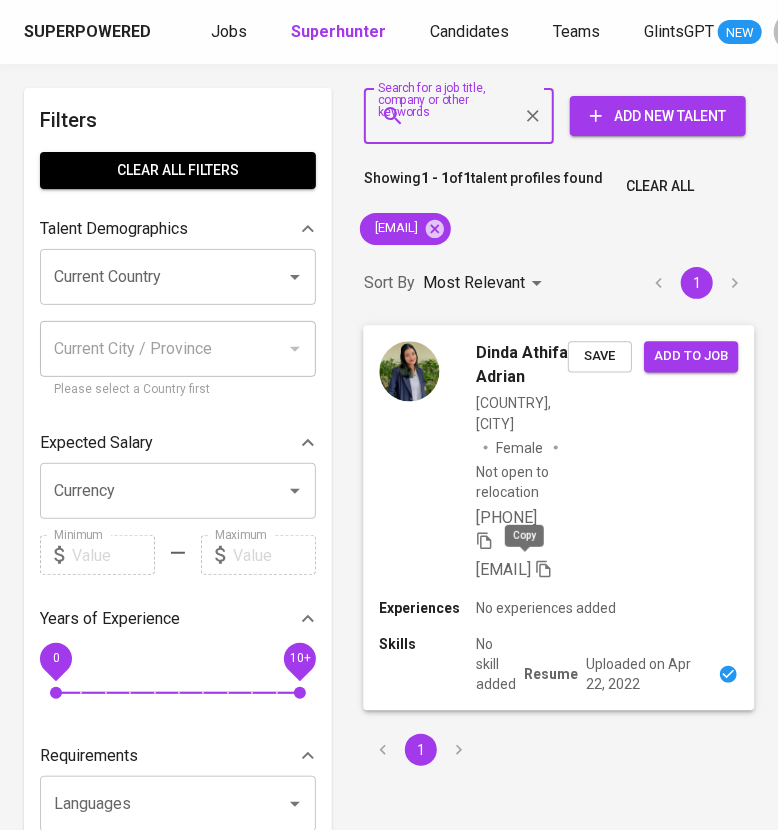 click 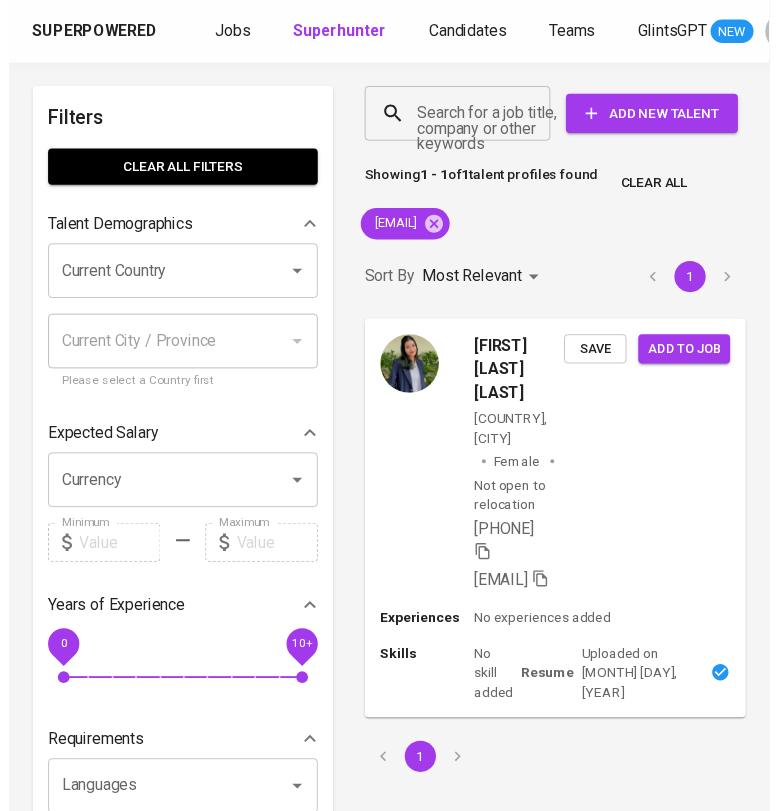 scroll, scrollTop: 0, scrollLeft: 0, axis: both 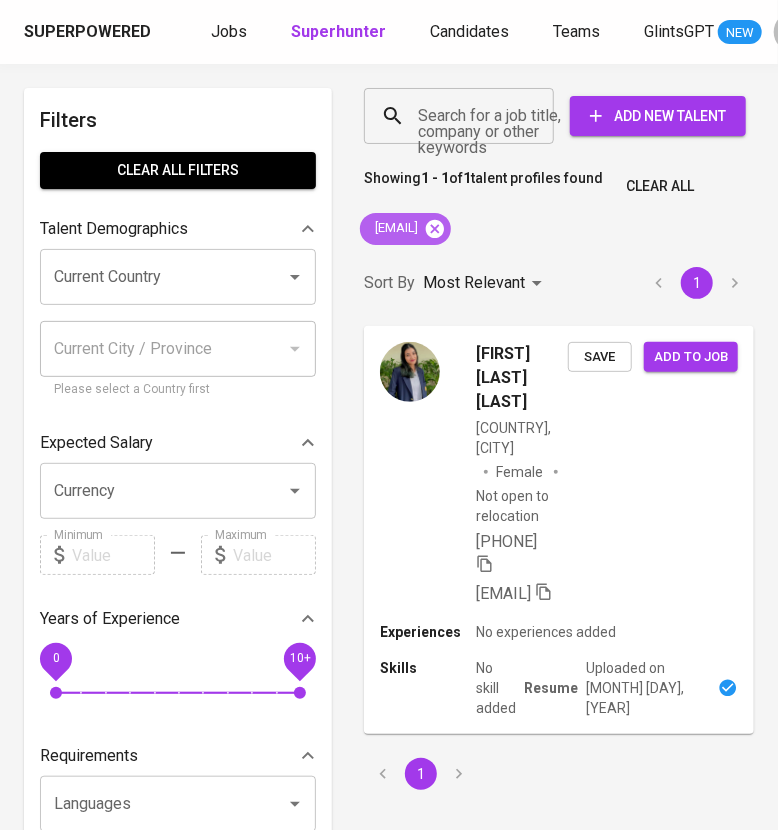 click 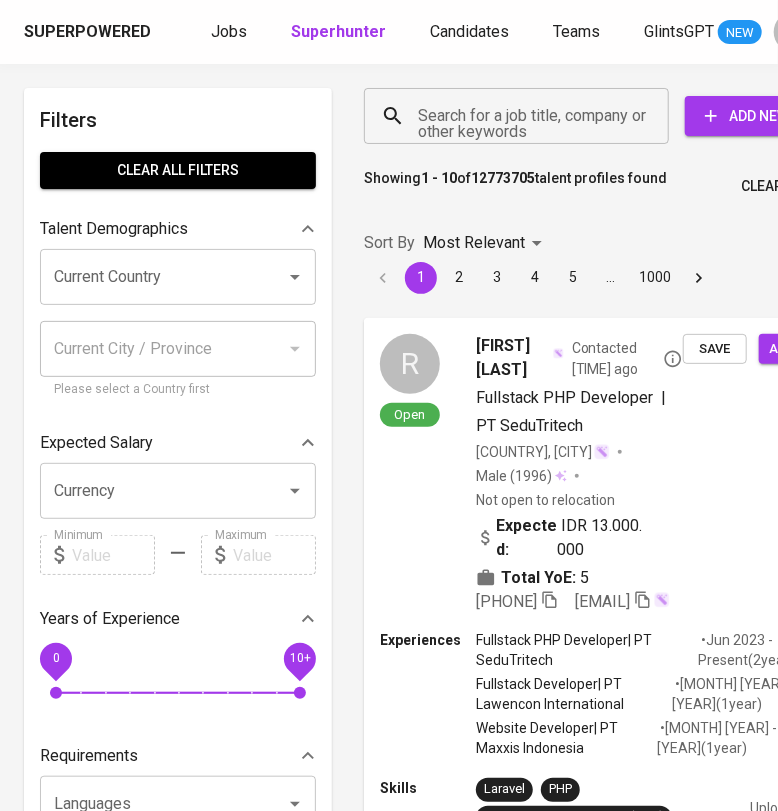 click on "Search for a job title, company or other keywords" at bounding box center [521, 116] 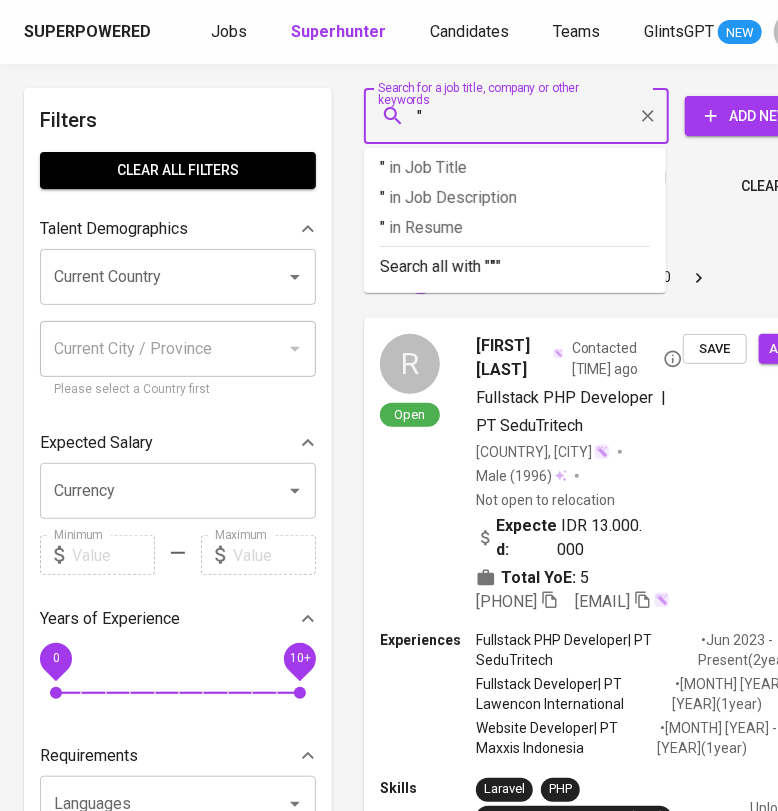paste on "https://www.linkedin.com/jobs/view/[NUMBER]" 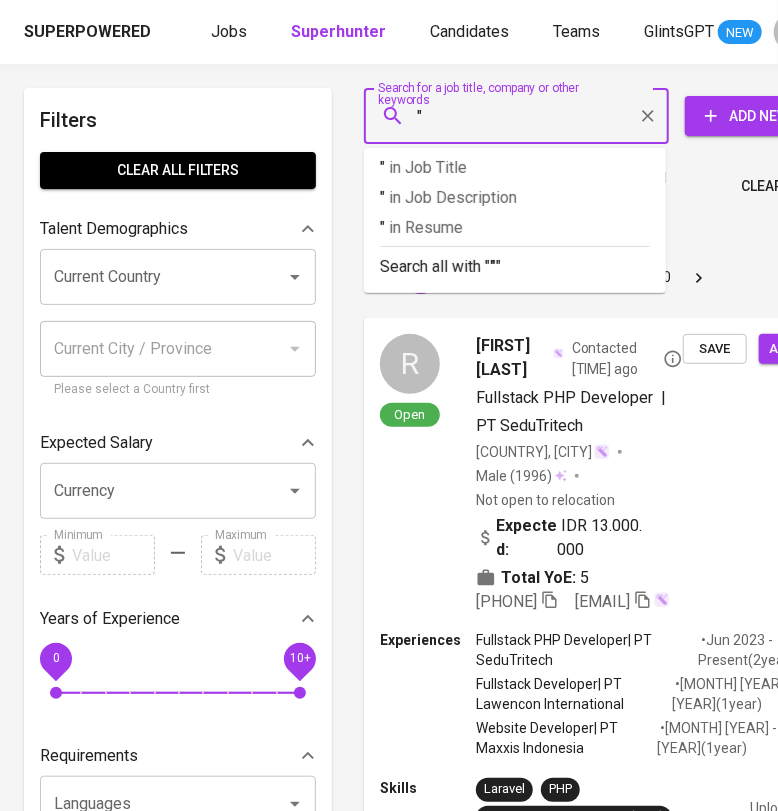 type on "https://www.linkedin.com/jobs/view/[NUMBER]" 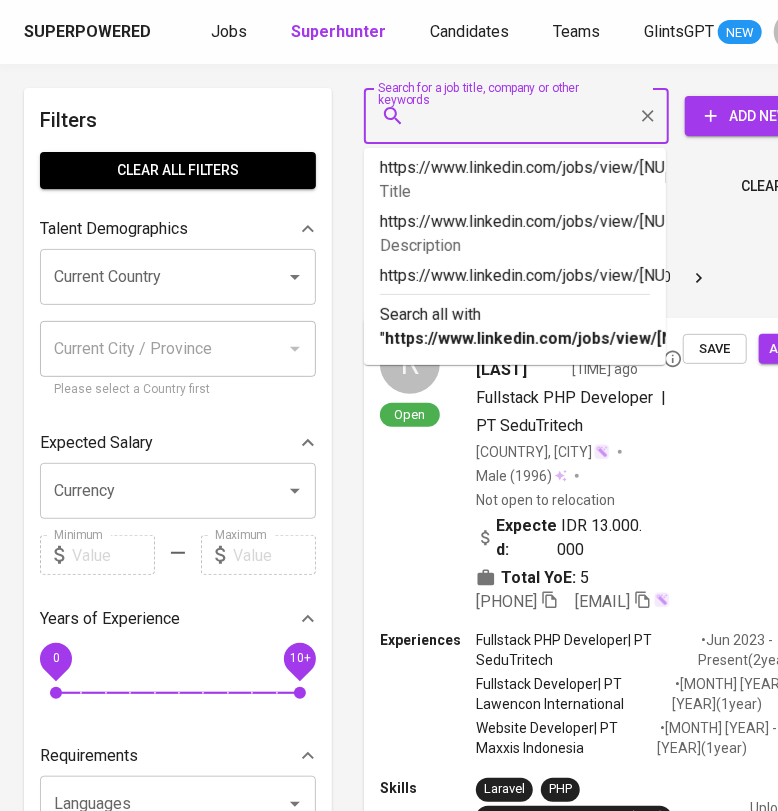 scroll, scrollTop: 0, scrollLeft: 0, axis: both 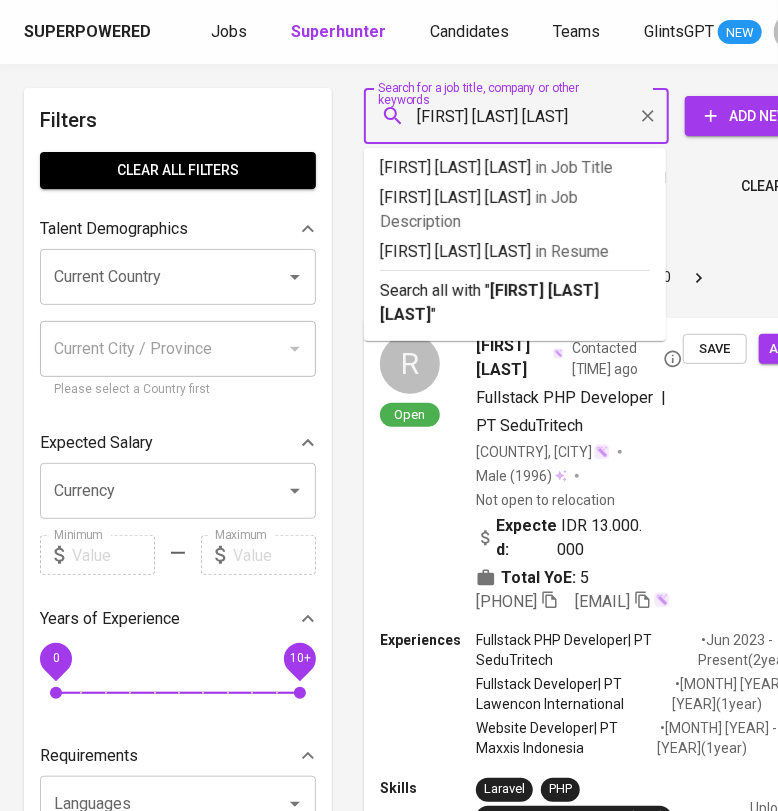 type on "[FIRST] [LAST] [LAST]" 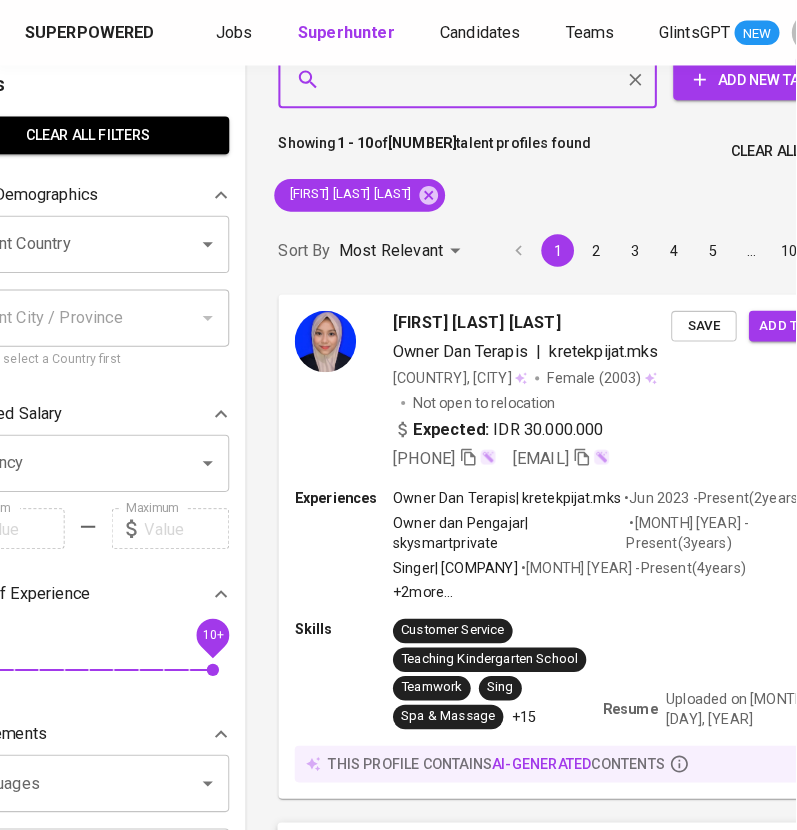 scroll, scrollTop: 0, scrollLeft: 92, axis: horizontal 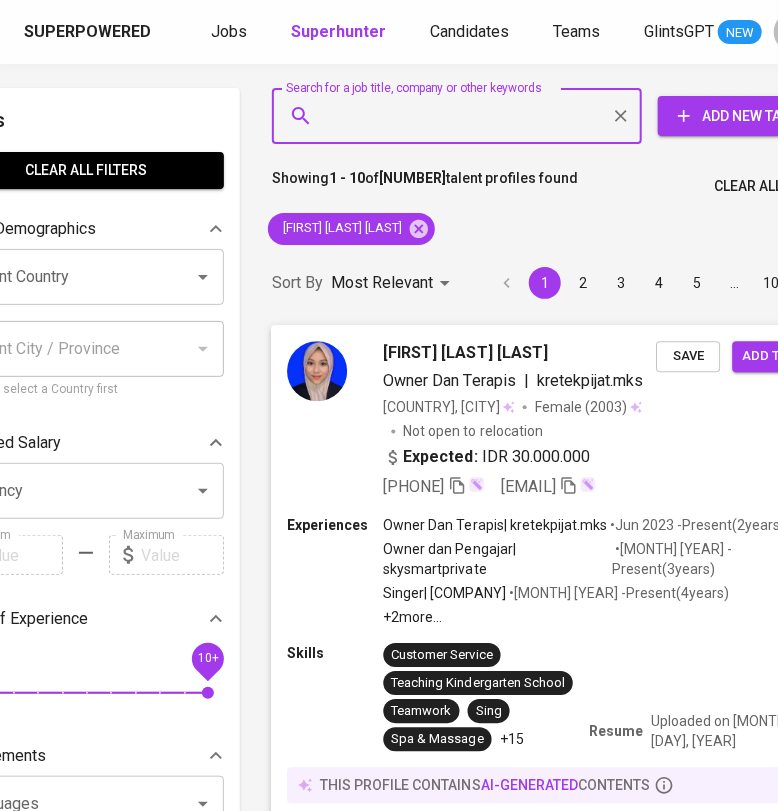 click on "[PHONE]   [EMAIL]" at bounding box center [489, 486] 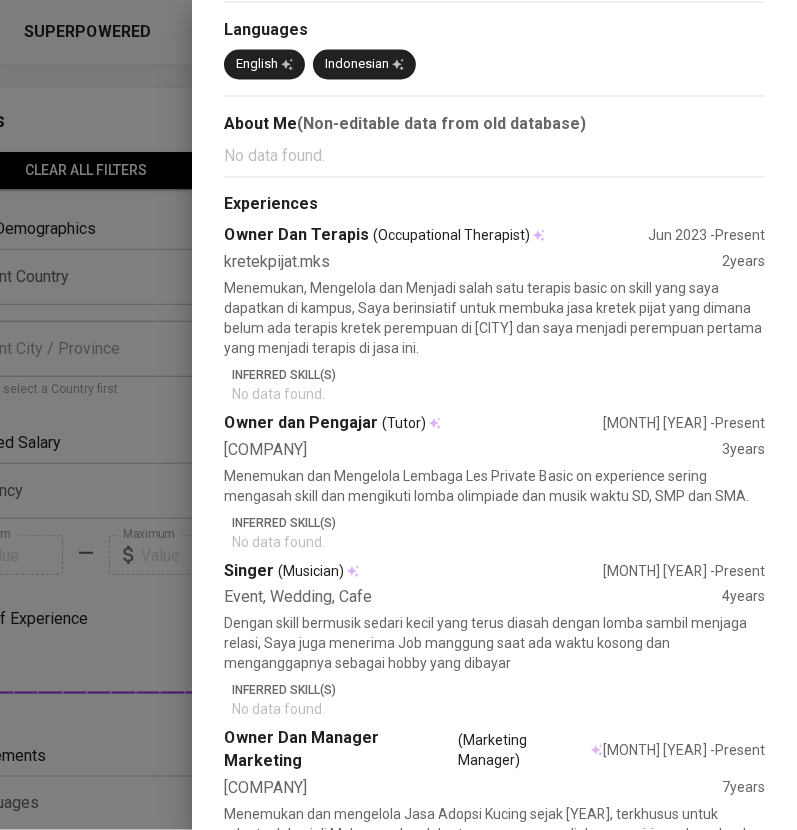 scroll, scrollTop: 0, scrollLeft: 0, axis: both 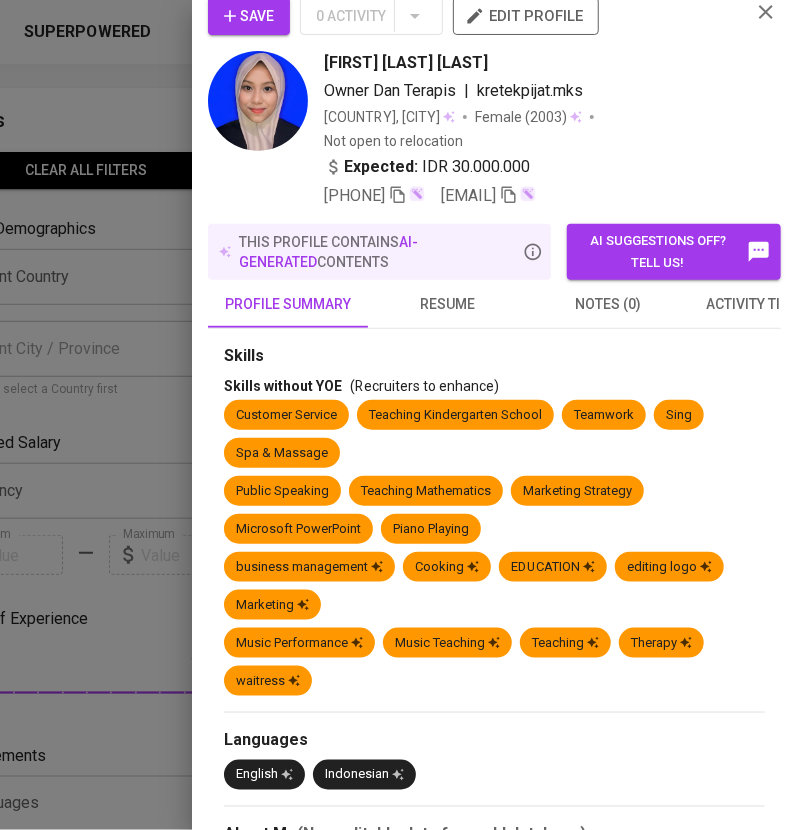 click 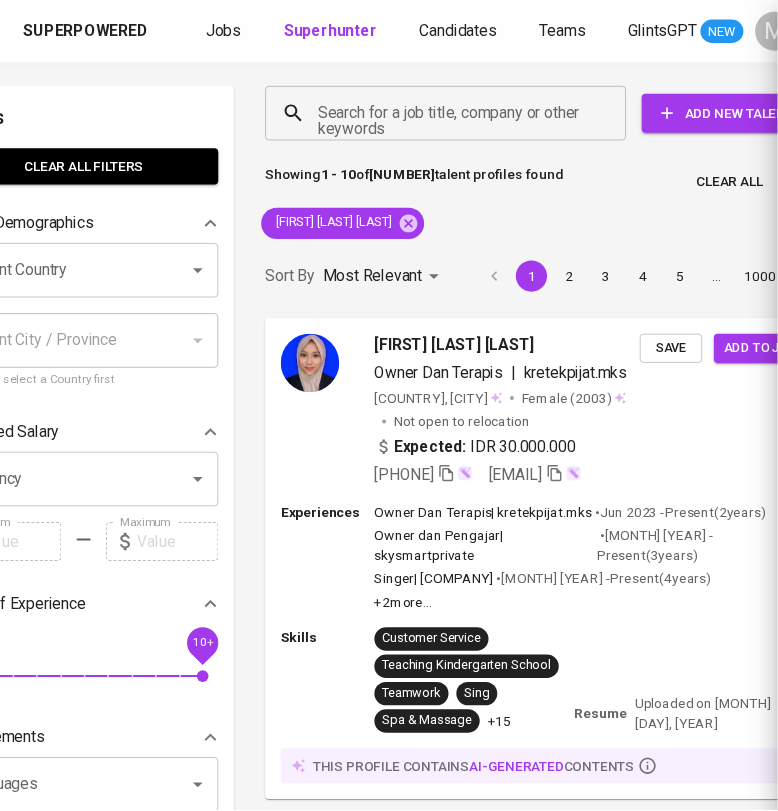 scroll, scrollTop: 0, scrollLeft: 0, axis: both 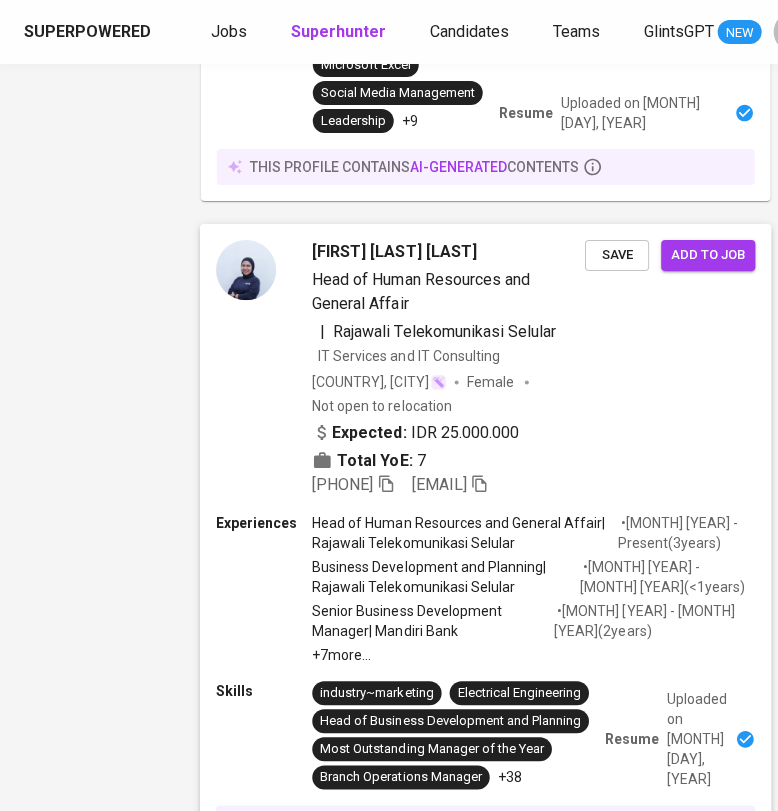 click on "[FIRST] [LAST] [LAST] Head of Human Resources and General Affair | Rajawali Telekomunikasi Selular IT Services and IT Consulting Indonesia, DKI Jakarta Female   Not open to relocation Expected:   IDR [AMOUNT] Total YoE:   7 +[PHONE]   [EMAIL]   Save Add to job" at bounding box center [486, 368] 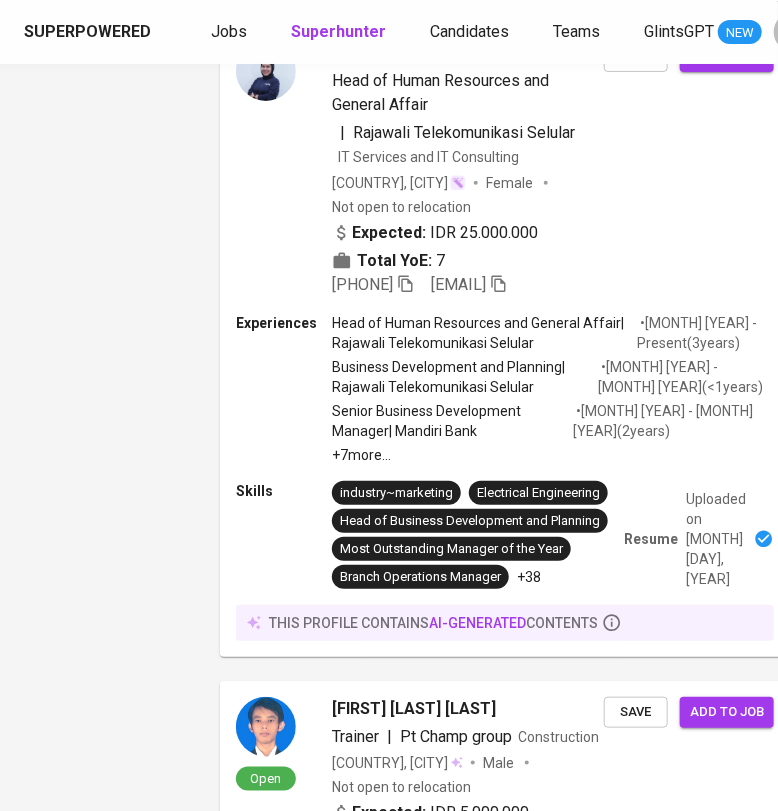 scroll, scrollTop: 2243, scrollLeft: 144, axis: both 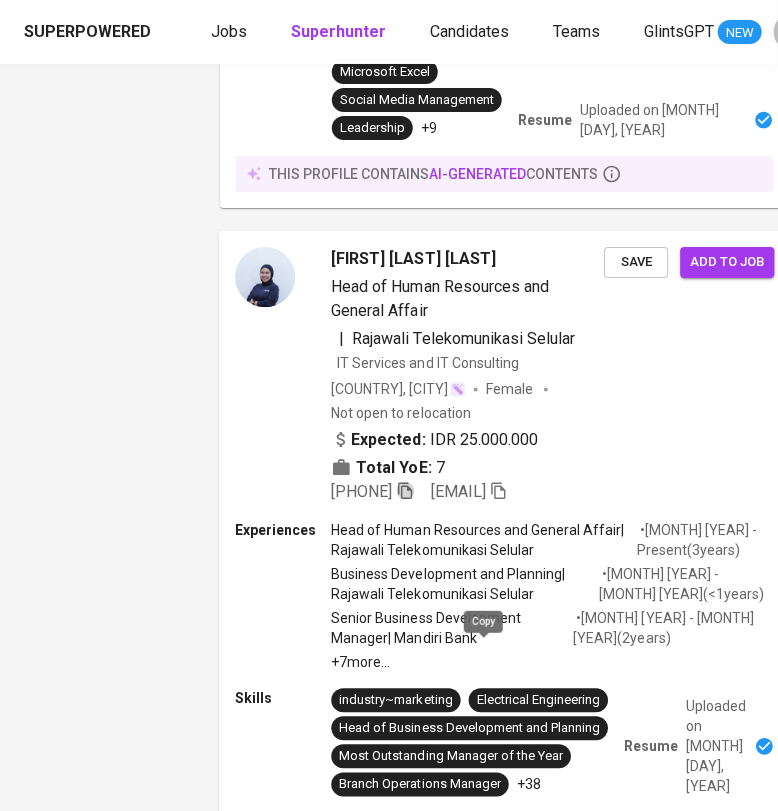 click 